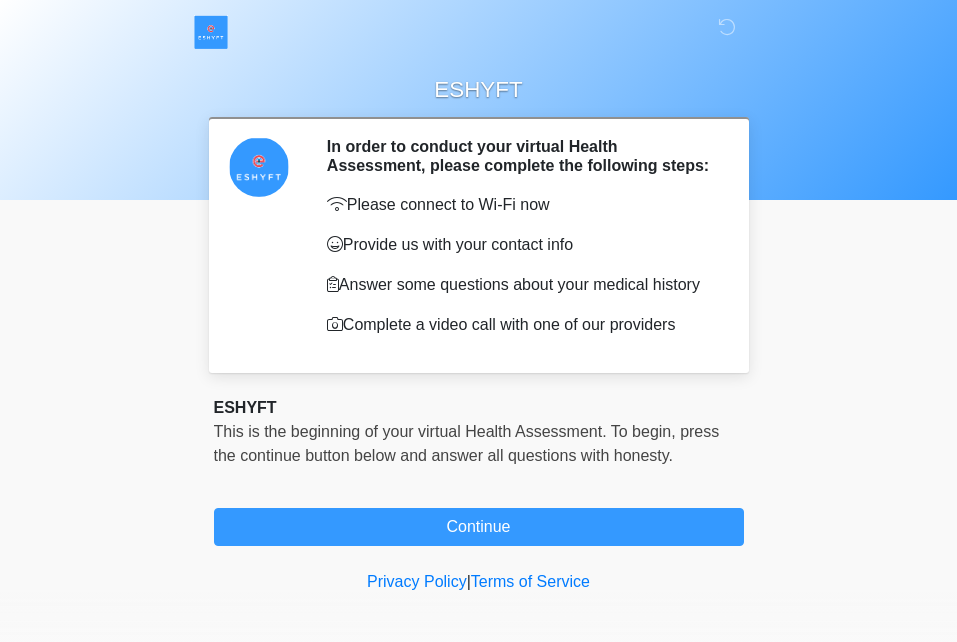 scroll, scrollTop: 0, scrollLeft: 0, axis: both 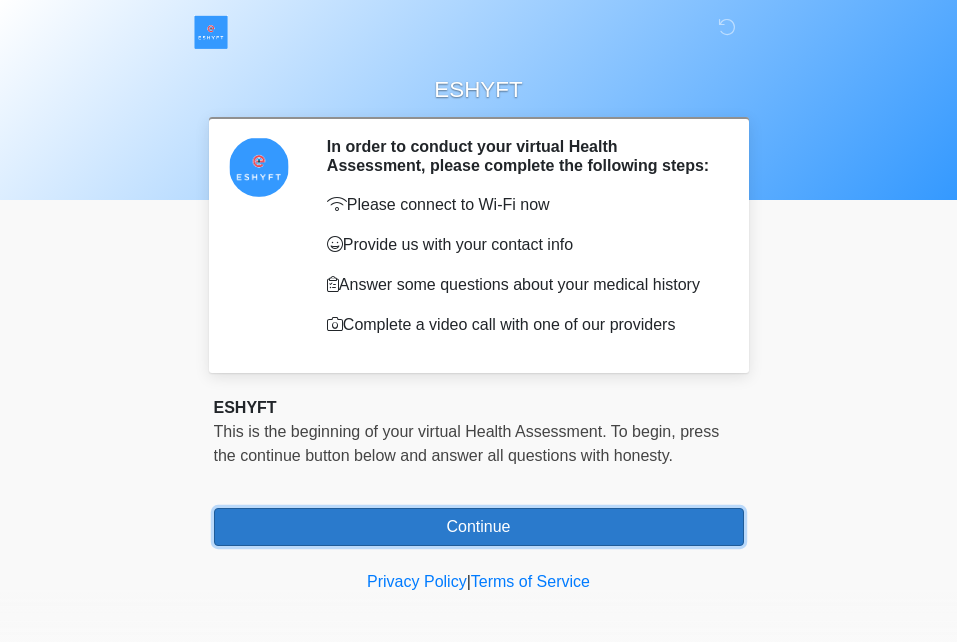 click on "Continue" at bounding box center [479, 527] 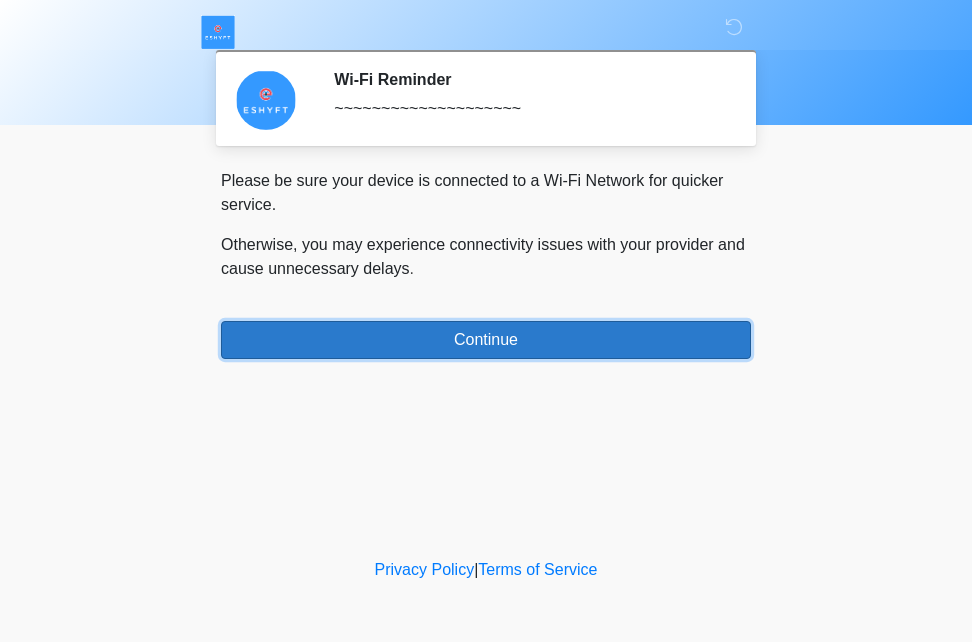 click on "Continue" at bounding box center [486, 340] 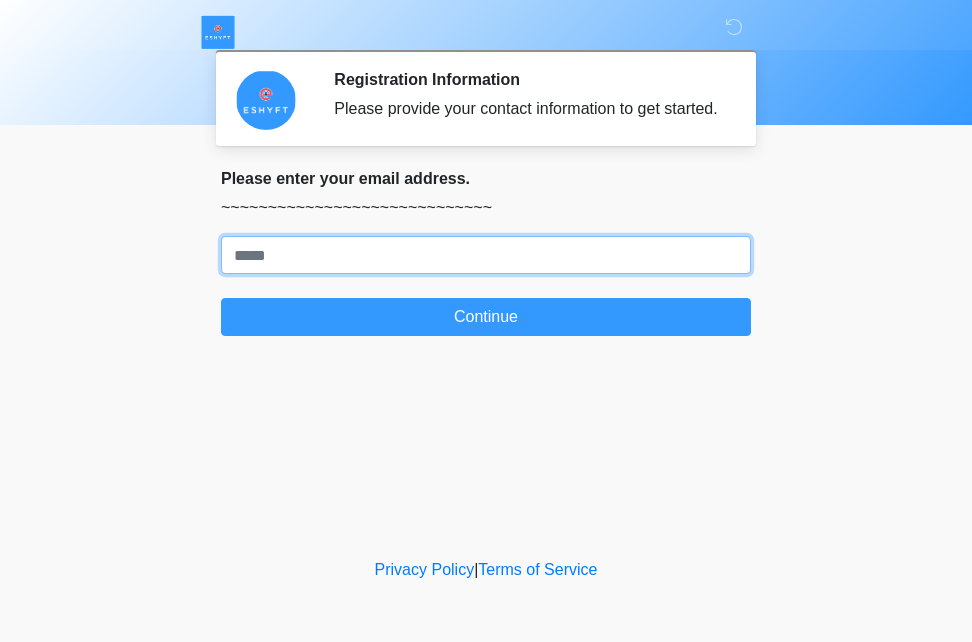 click on "Where should we email your response?" at bounding box center (486, 255) 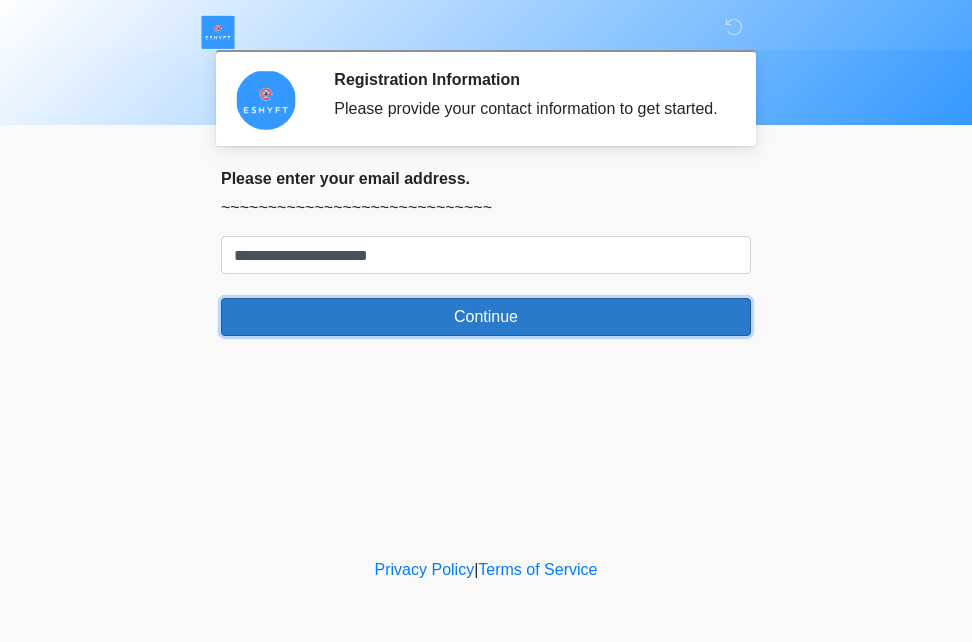 click on "Continue" at bounding box center [486, 317] 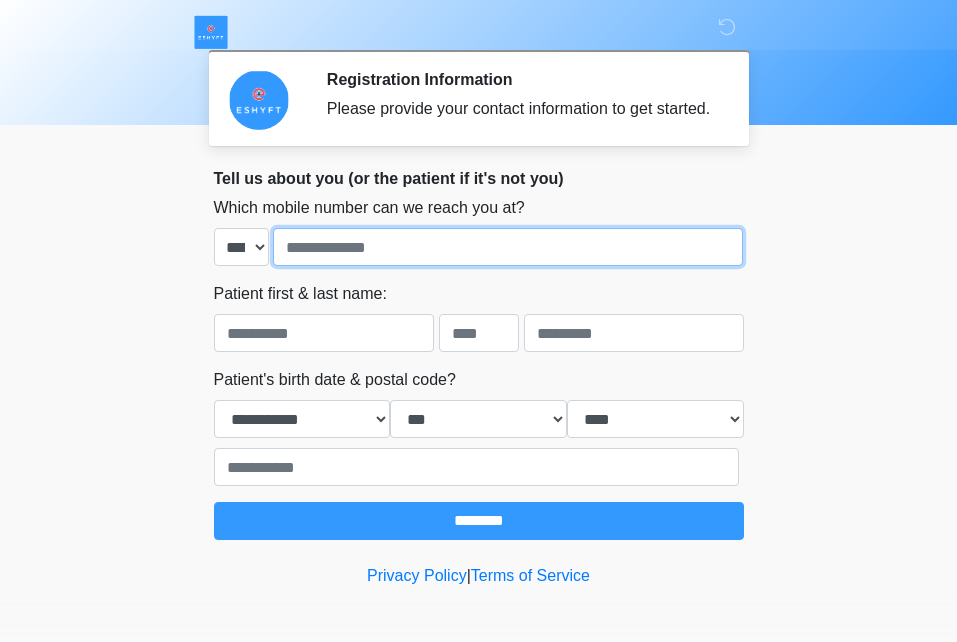 click at bounding box center (508, 247) 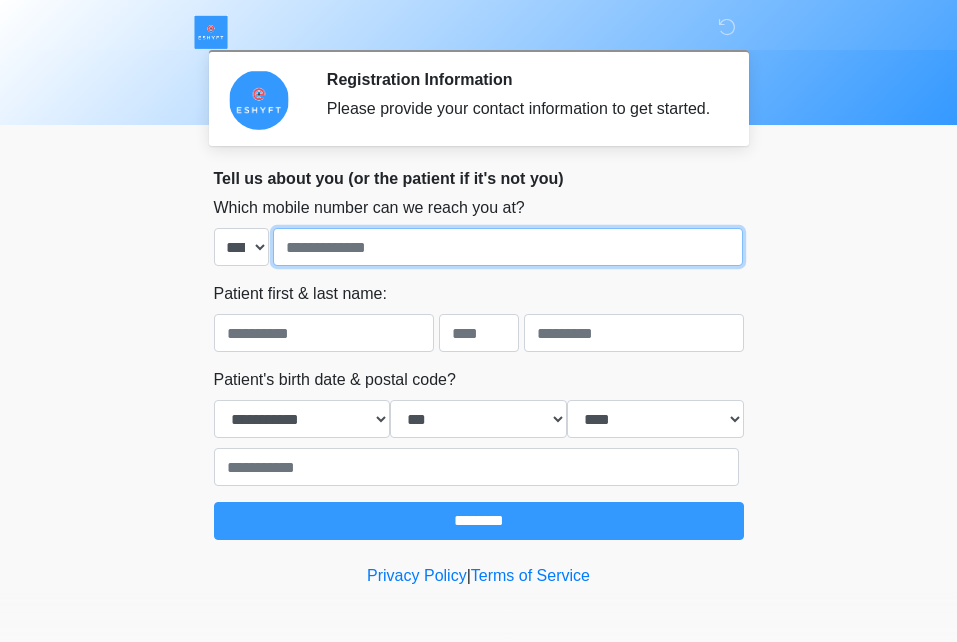 type on "**********" 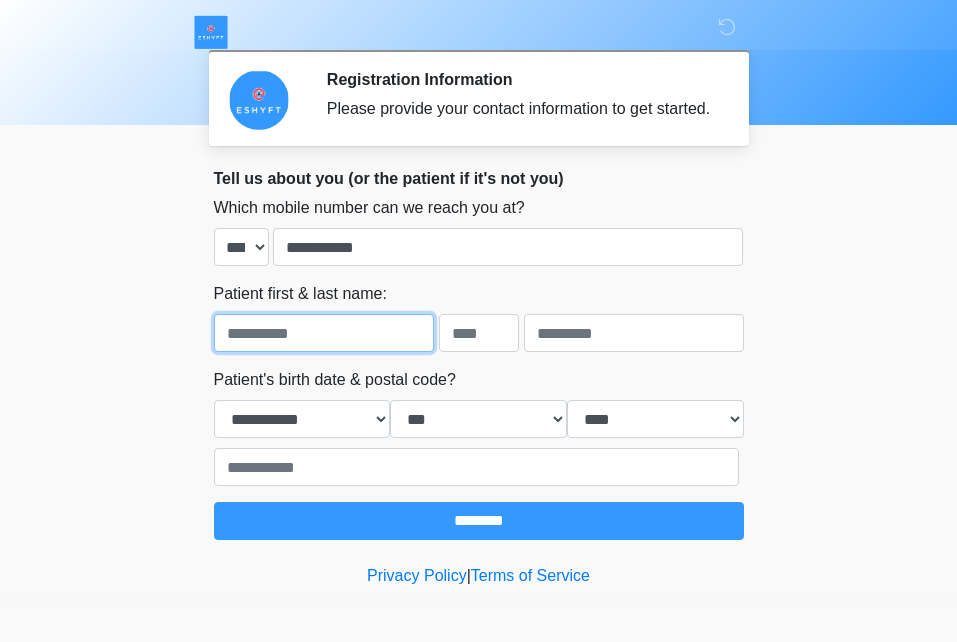 type on "*****" 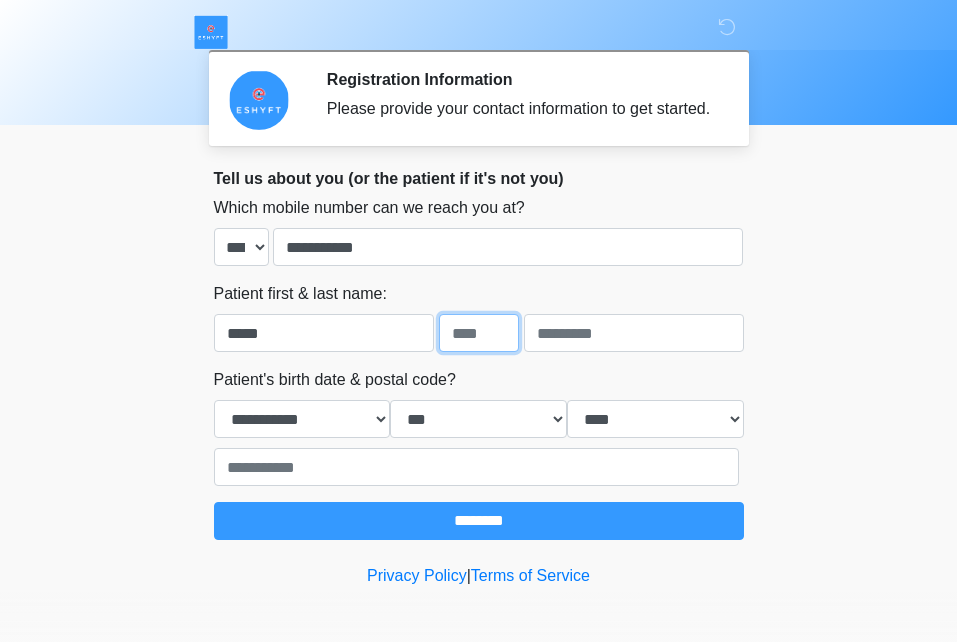 type on "***" 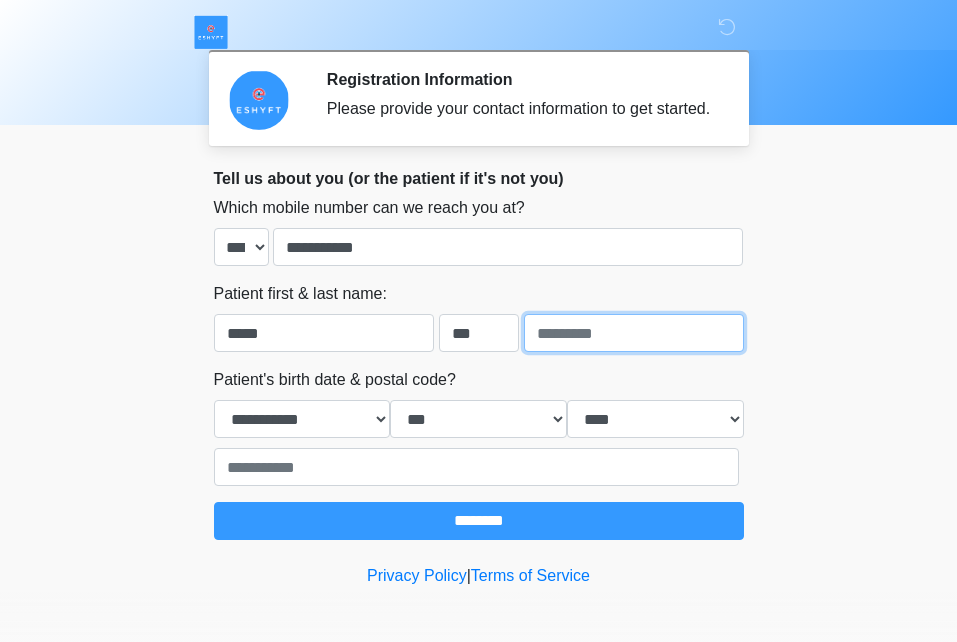 type on "**********" 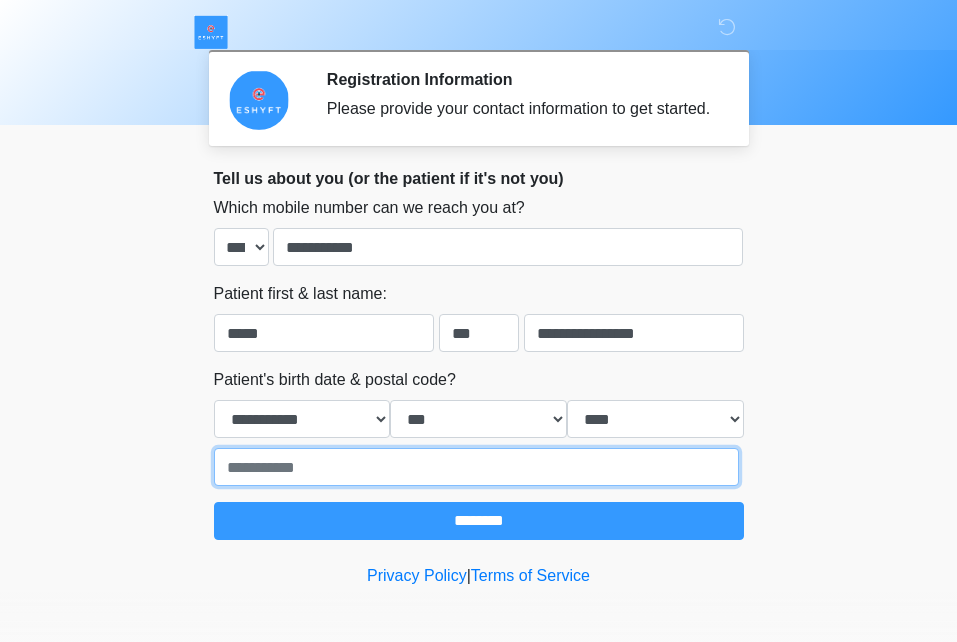 type on "*****" 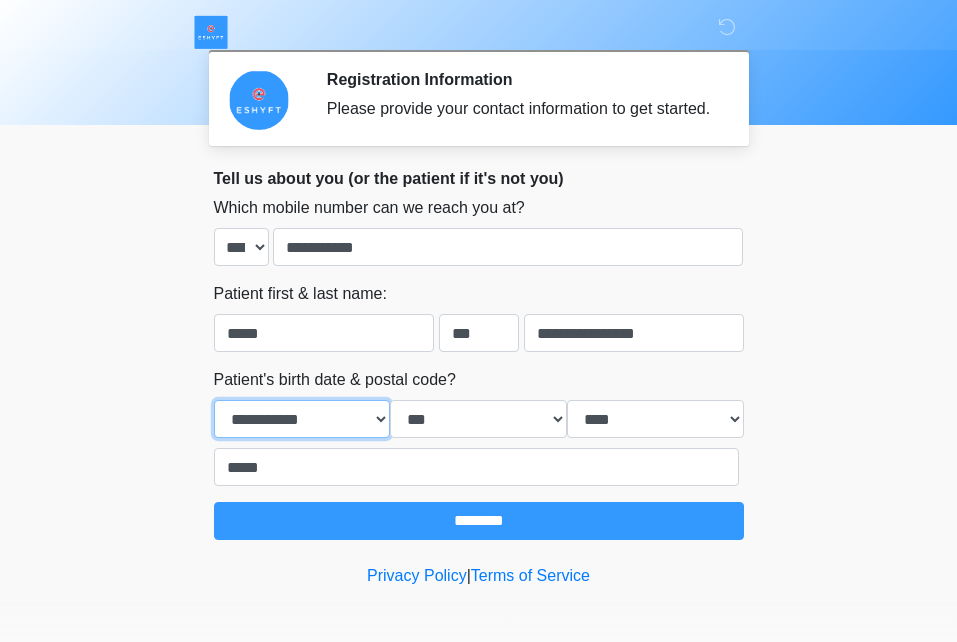 click on "**********" at bounding box center [302, 419] 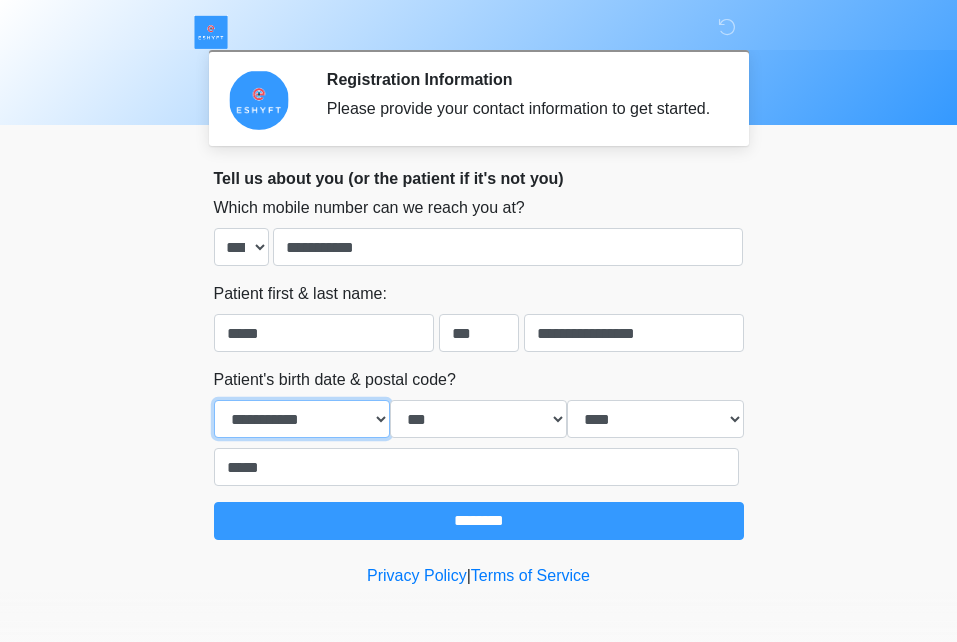 select on "**" 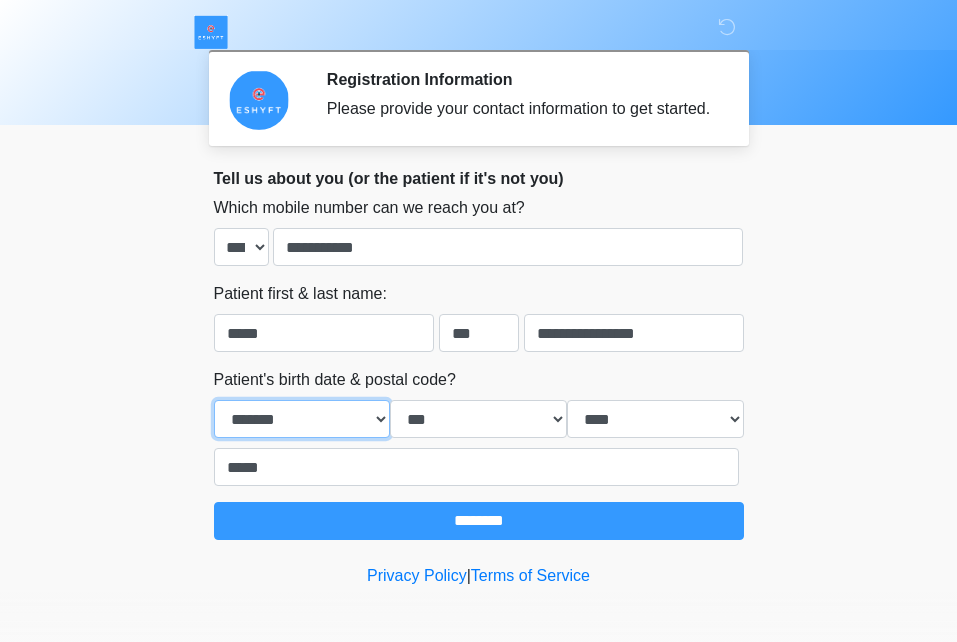 click on "**********" at bounding box center [302, 419] 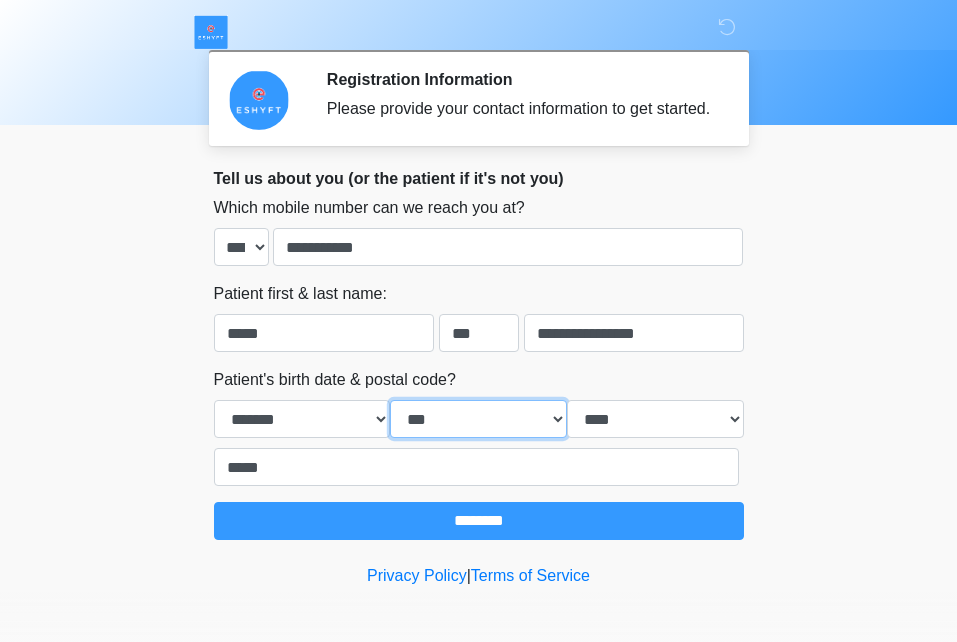 click on "***
*
*
*
*
*
*
*
*
*
**
**
**
**
**
**
**
**
**
**
**
**
**
**
**
**
**
**
**
**
**
**" at bounding box center [478, 419] 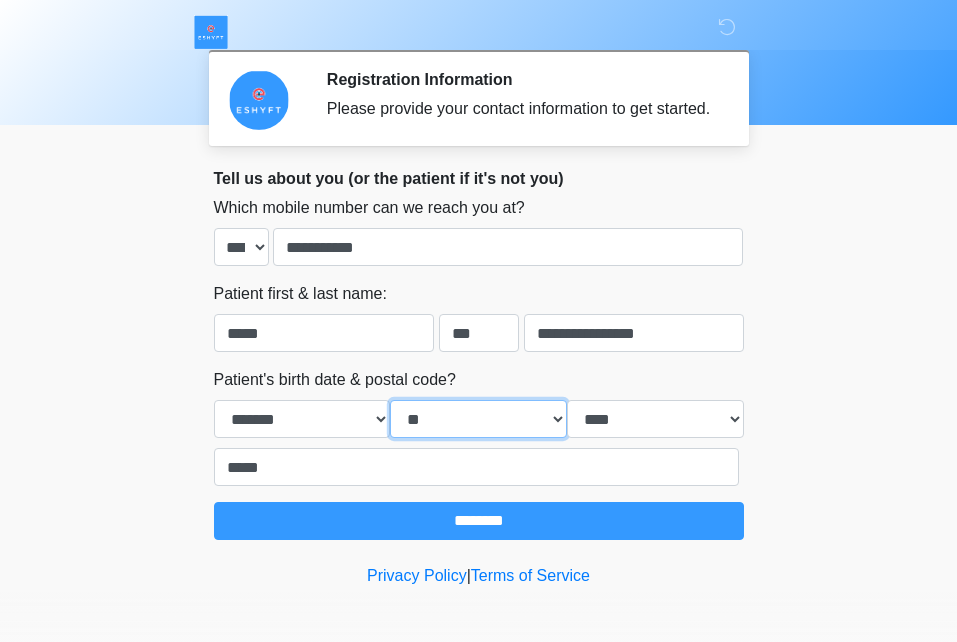 click on "***
*
*
*
*
*
*
*
*
*
**
**
**
**
**
**
**
**
**
**
**
**
**
**
**
**
**
**
**
**
**
**" at bounding box center (478, 419) 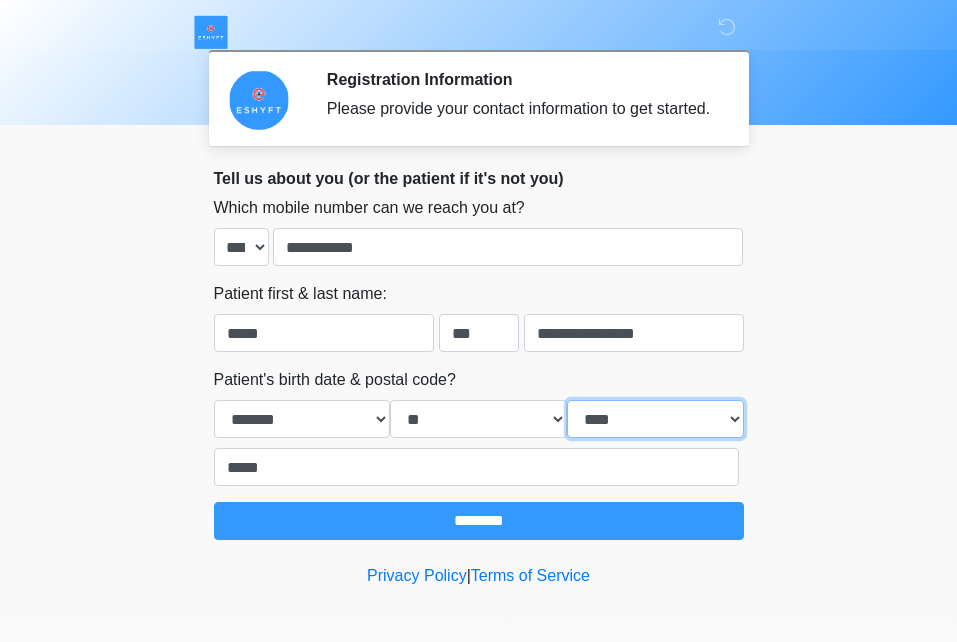 click on "****
****
****
****
****
****
****
****
****
****
****
****
****
****
****
****
****
****
****
****
****
****
****
****
****
****
****
****
****
****
****
****
****
****
****
****
****
****
****
****
****
****
****
****
****
****
****
****
****
****
****
****
****
****
****
****
****
****
****
****
****
****
****
****
****
****
****
****
****
****
****
****
****
****
****
****
****
****
****
****
****
****
****
****
****
****
****
****
****
****
****
****
****
****
****
****
****
****
****
****
****
****" at bounding box center [655, 419] 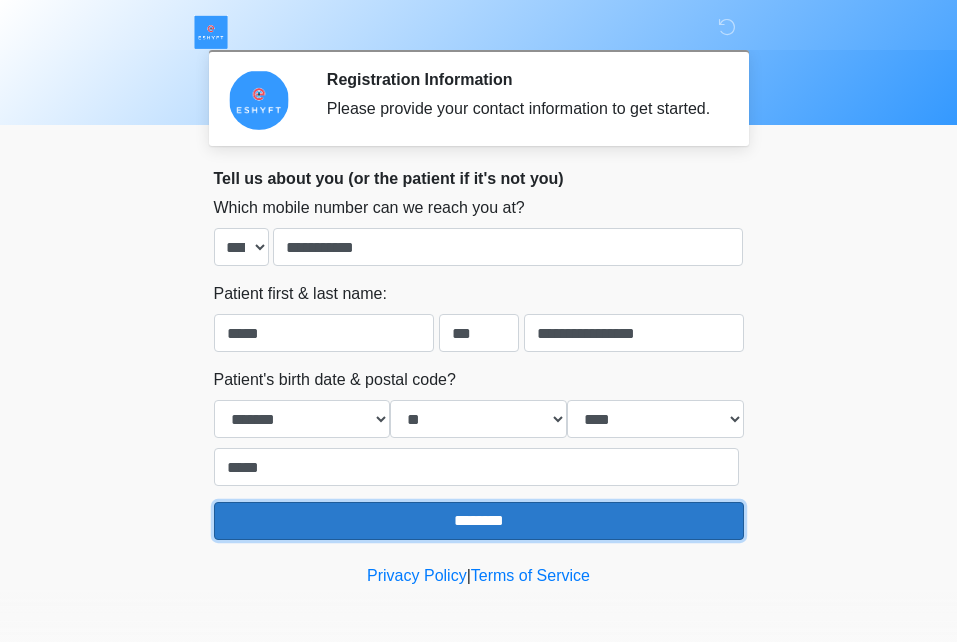 click on "********" at bounding box center (479, 521) 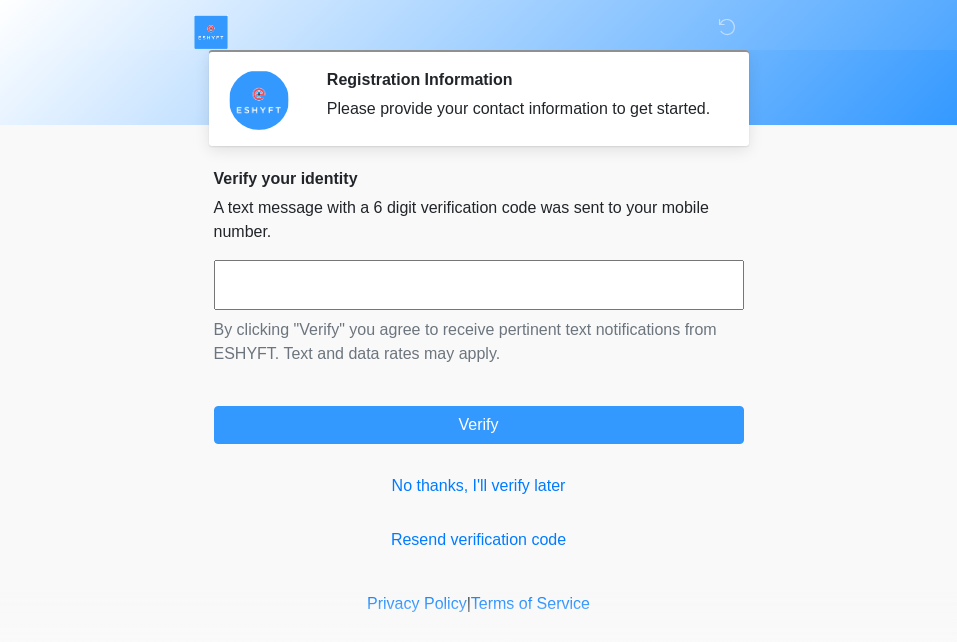 click at bounding box center (479, 285) 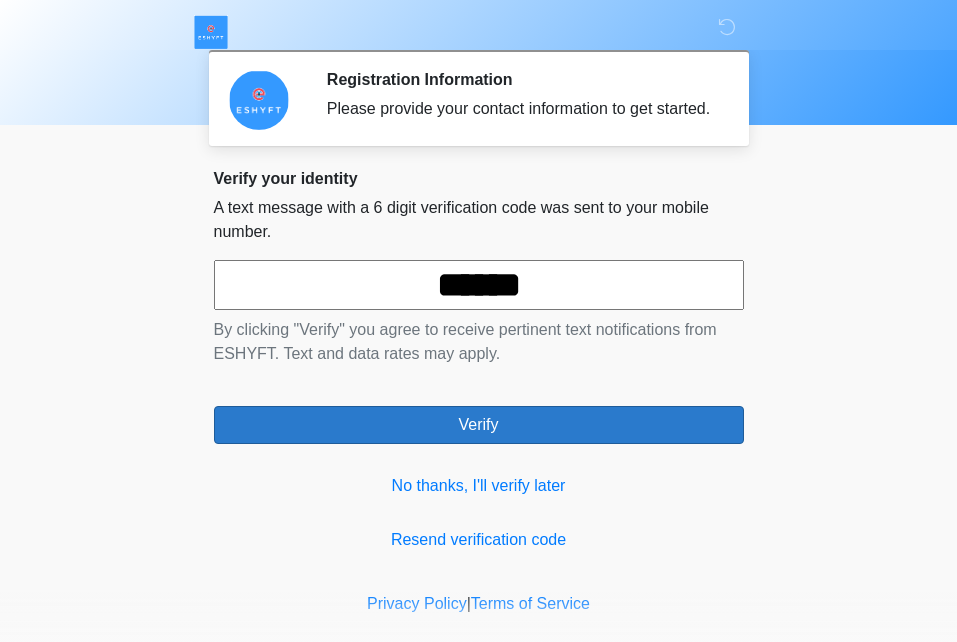 type on "******" 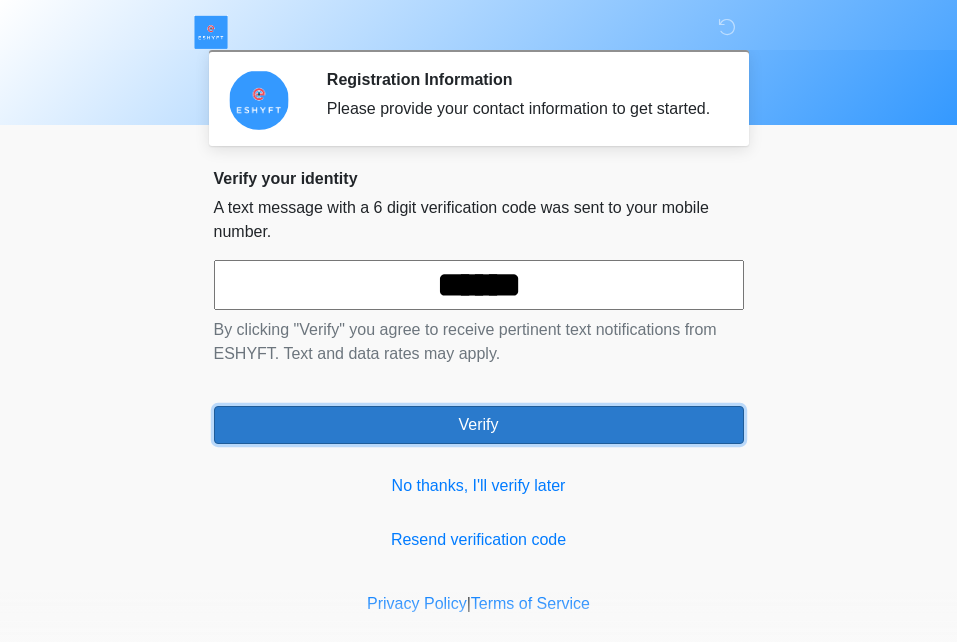 click on "Verify" at bounding box center (479, 425) 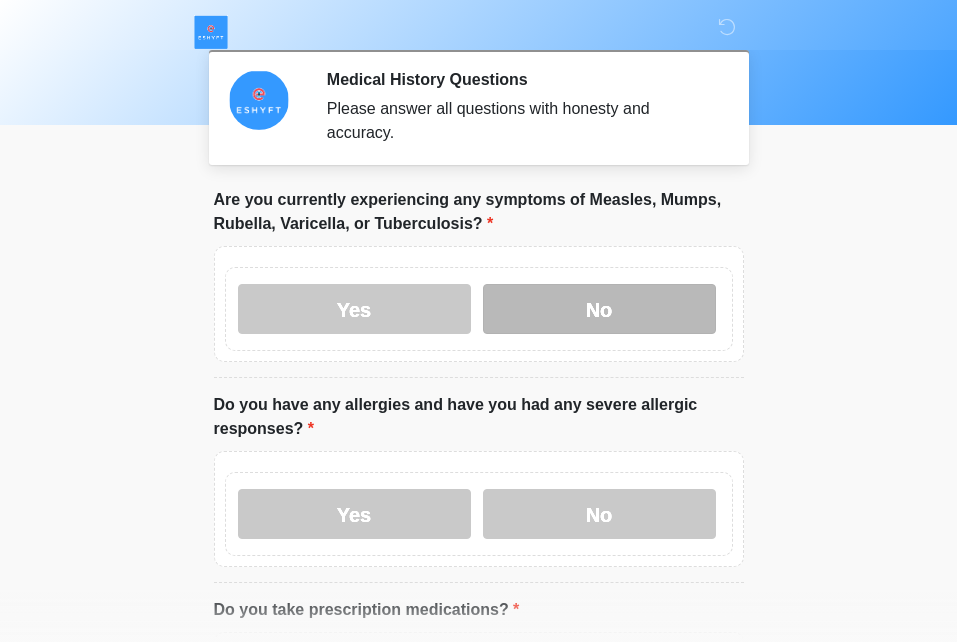click on "No" at bounding box center (599, 309) 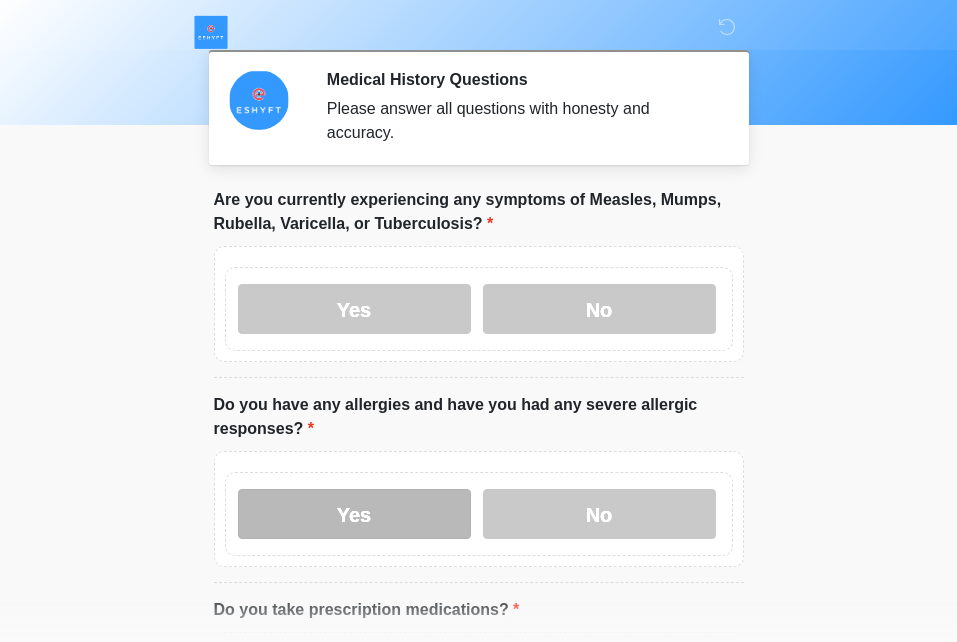 click on "Yes" at bounding box center (354, 514) 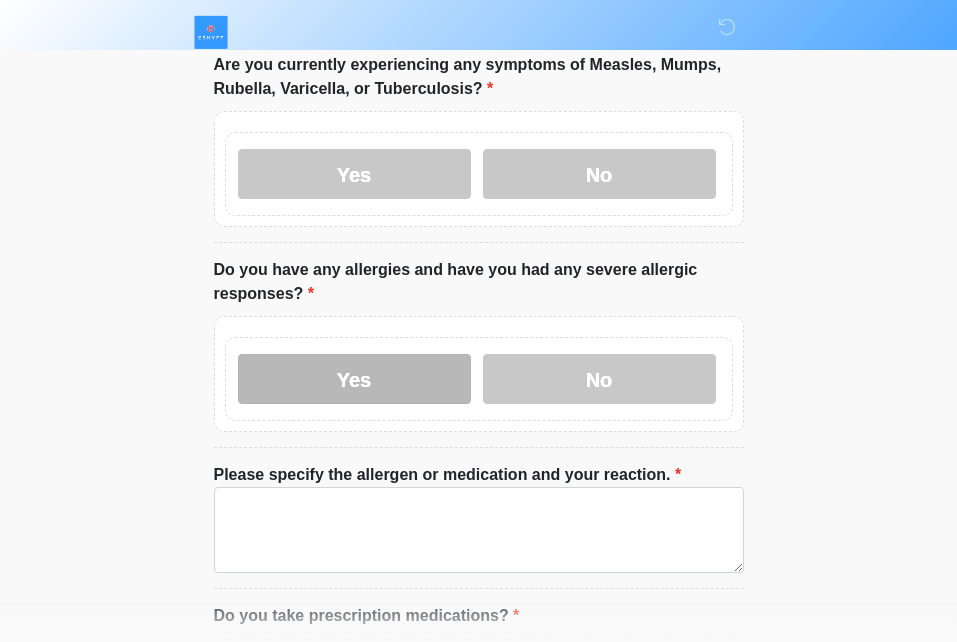 scroll, scrollTop: 243, scrollLeft: 0, axis: vertical 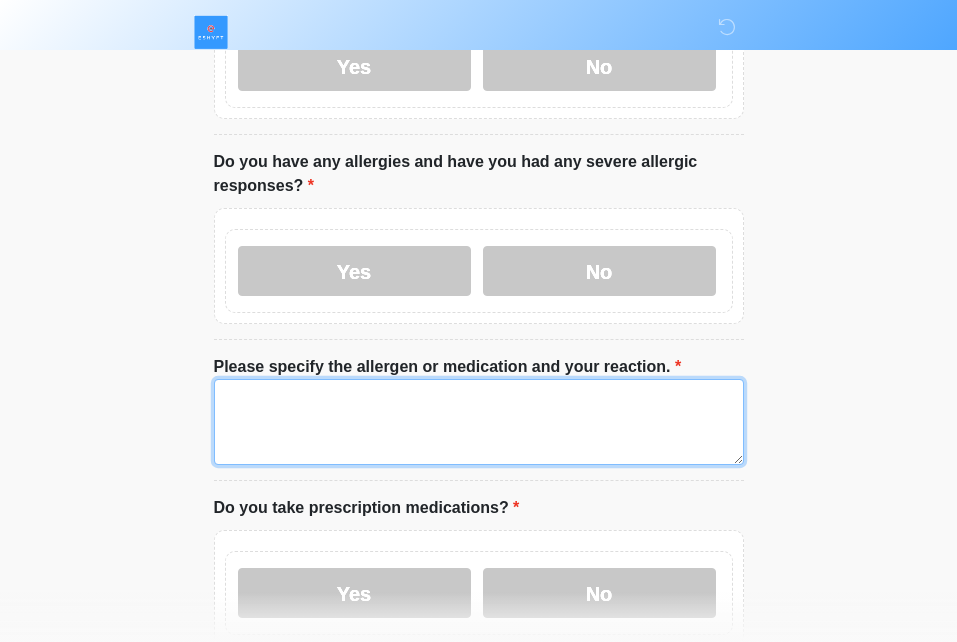 click on "Please specify the allergen or medication and your reaction." at bounding box center (479, 422) 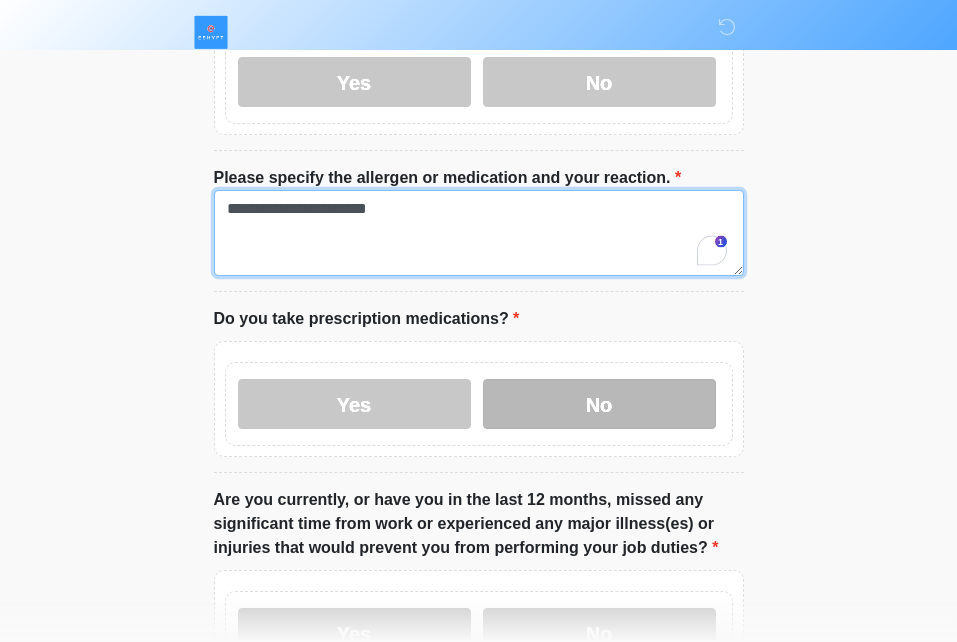 scroll, scrollTop: 433, scrollLeft: 0, axis: vertical 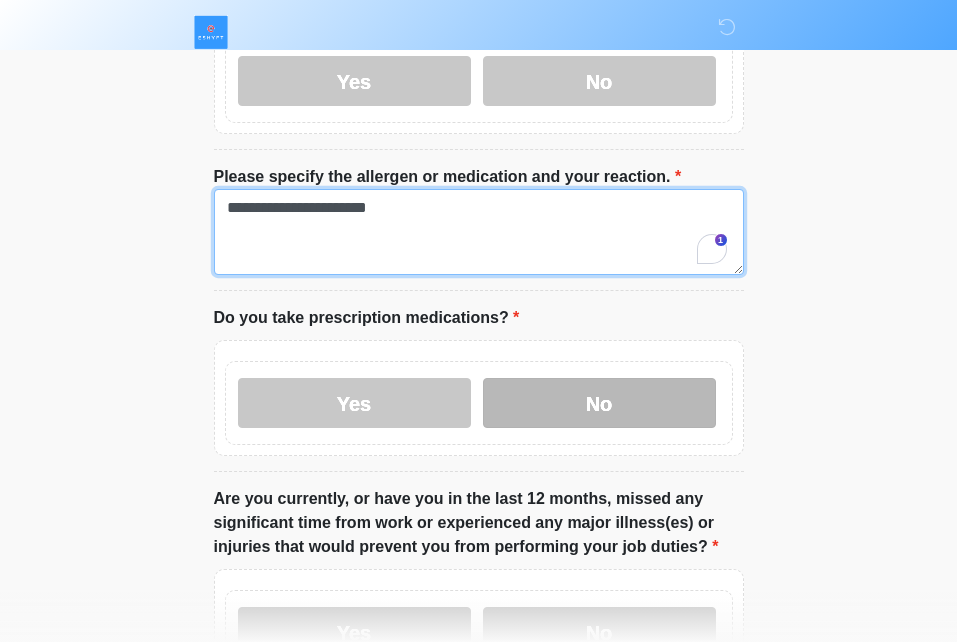 type on "**********" 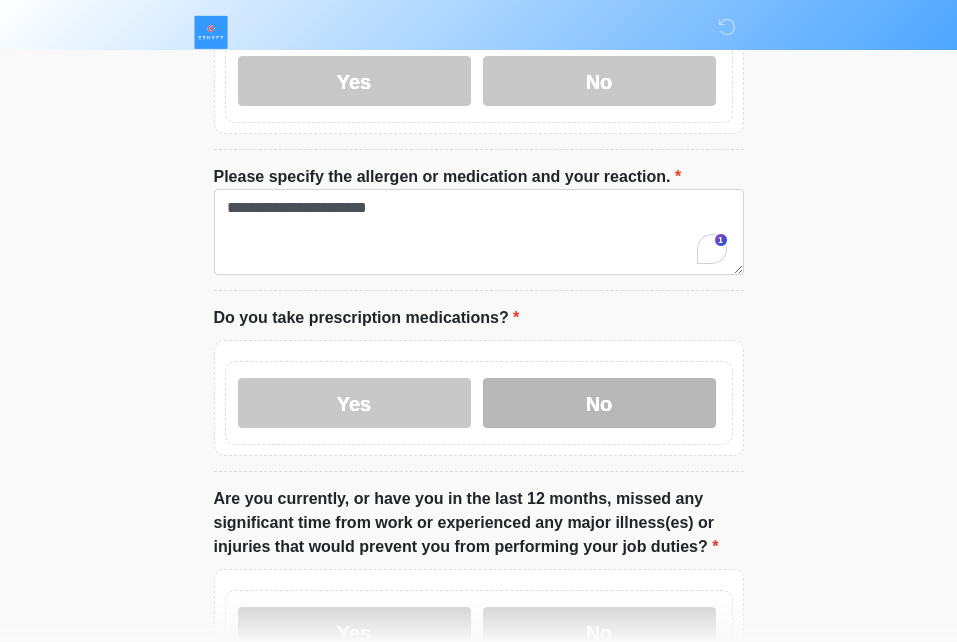 click on "No" at bounding box center [599, 403] 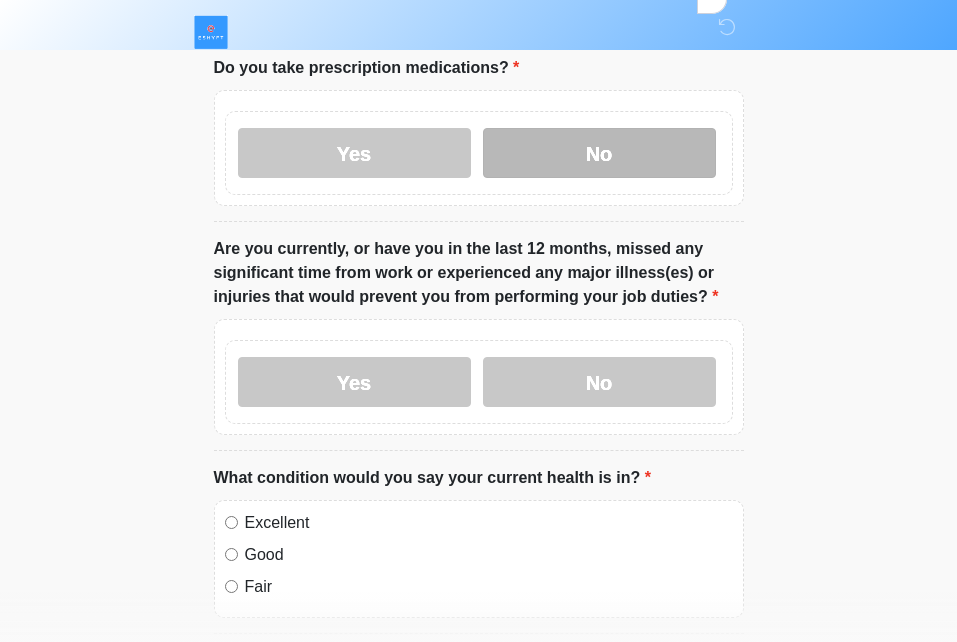 scroll, scrollTop: 769, scrollLeft: 0, axis: vertical 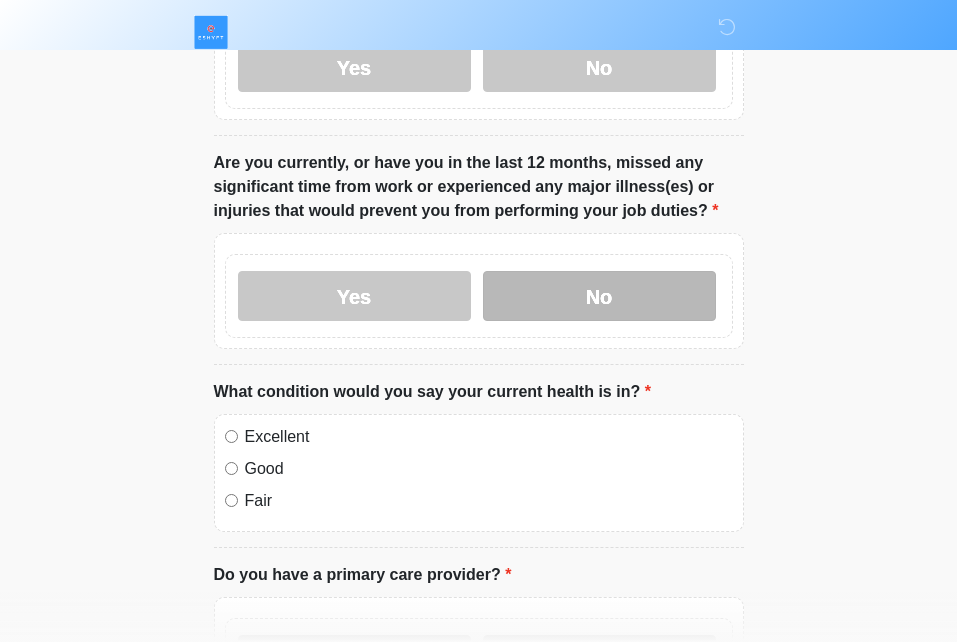 click on "No" at bounding box center (599, 296) 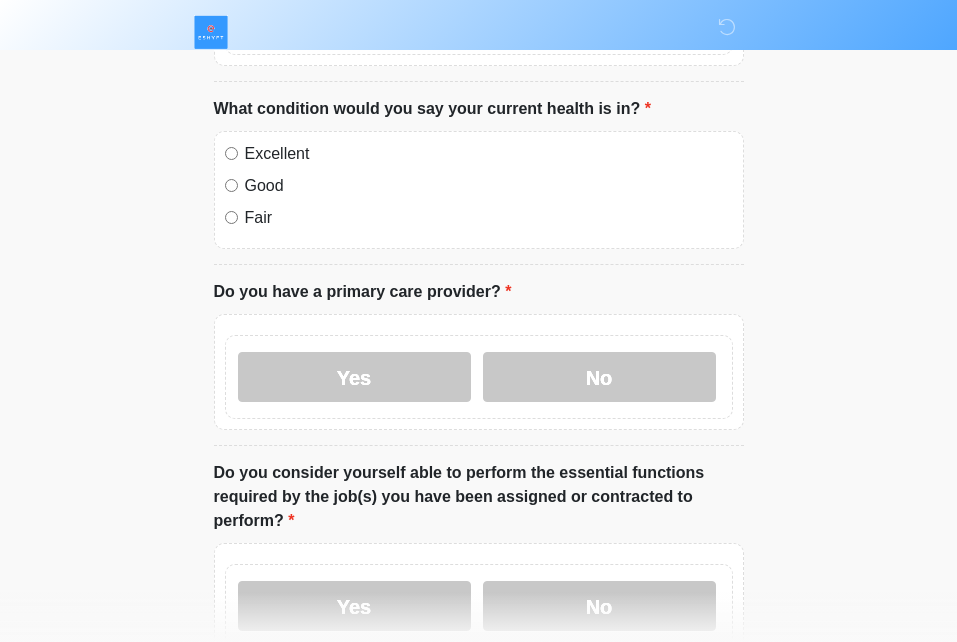 scroll, scrollTop: 1053, scrollLeft: 0, axis: vertical 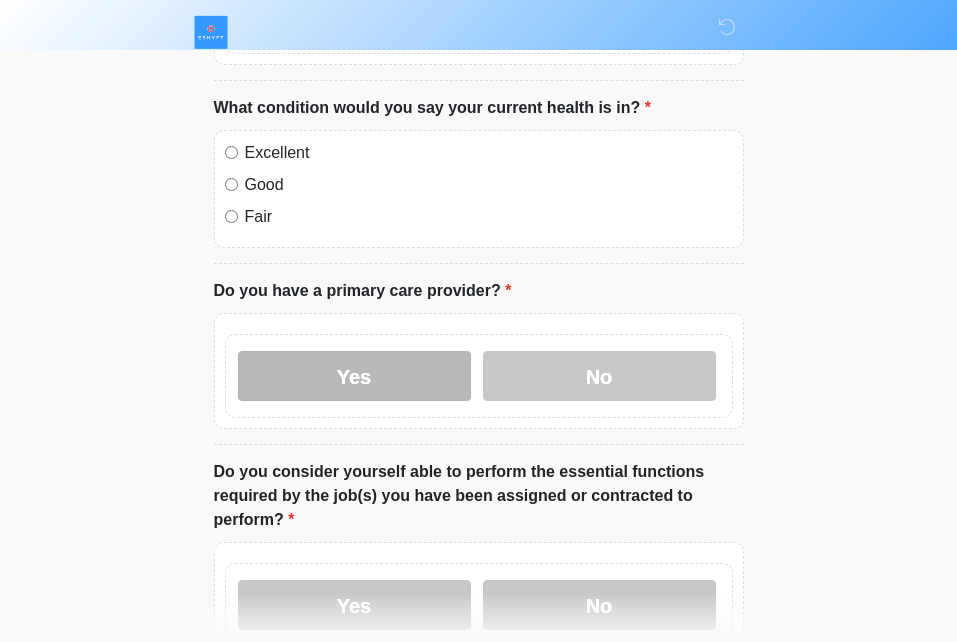 click on "Yes" at bounding box center [354, 376] 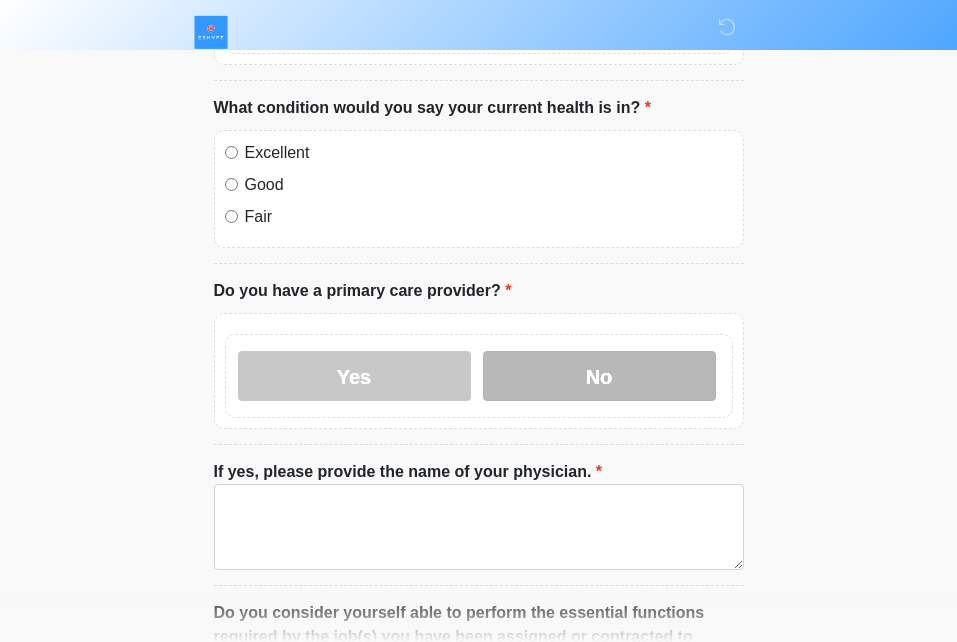 click on "No" at bounding box center (599, 376) 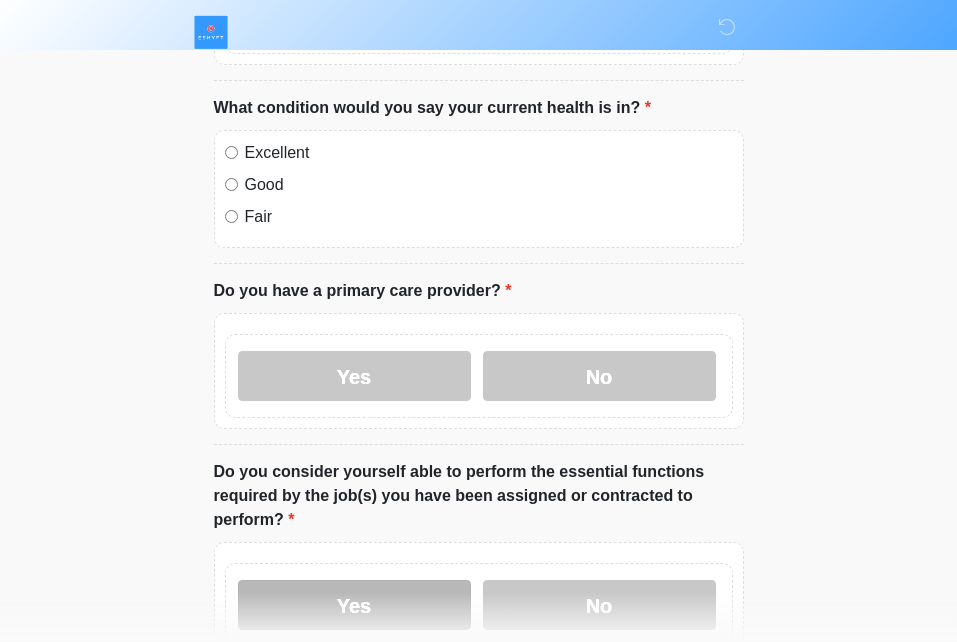 click on "Yes" at bounding box center [354, 605] 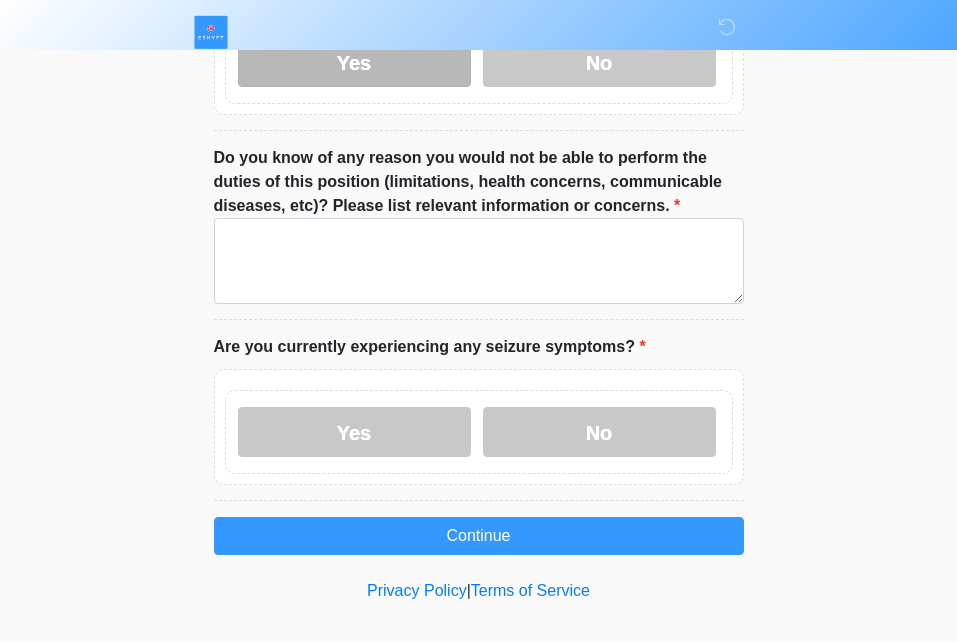 scroll, scrollTop: 1598, scrollLeft: 0, axis: vertical 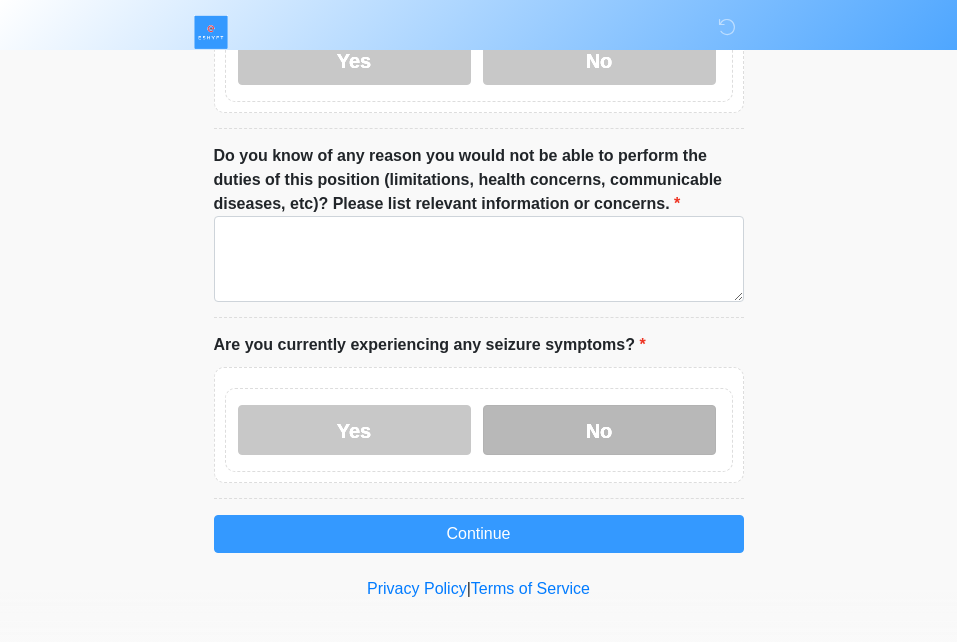 click on "No" at bounding box center [599, 430] 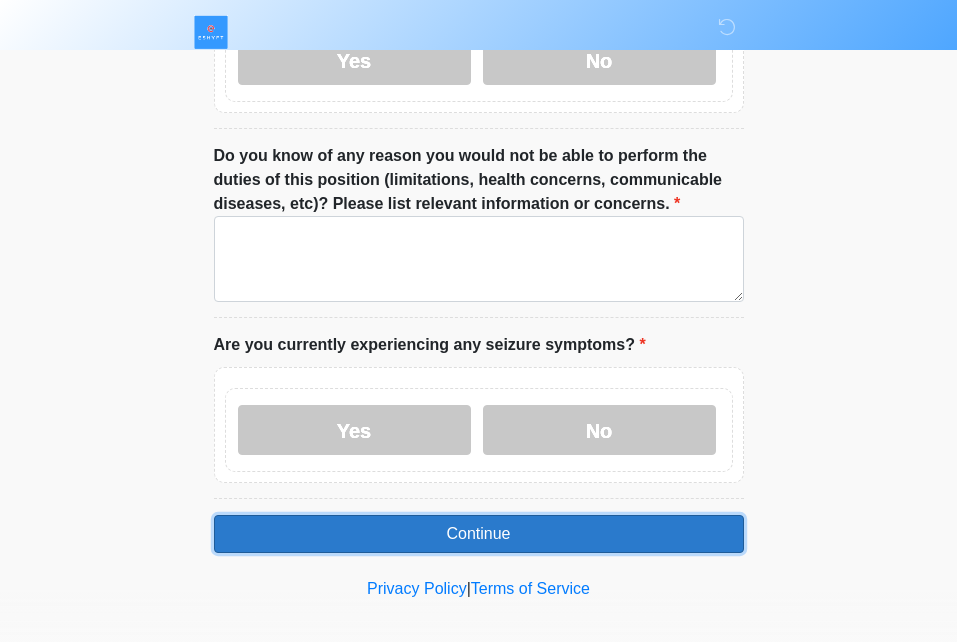 click on "Continue" at bounding box center (479, 534) 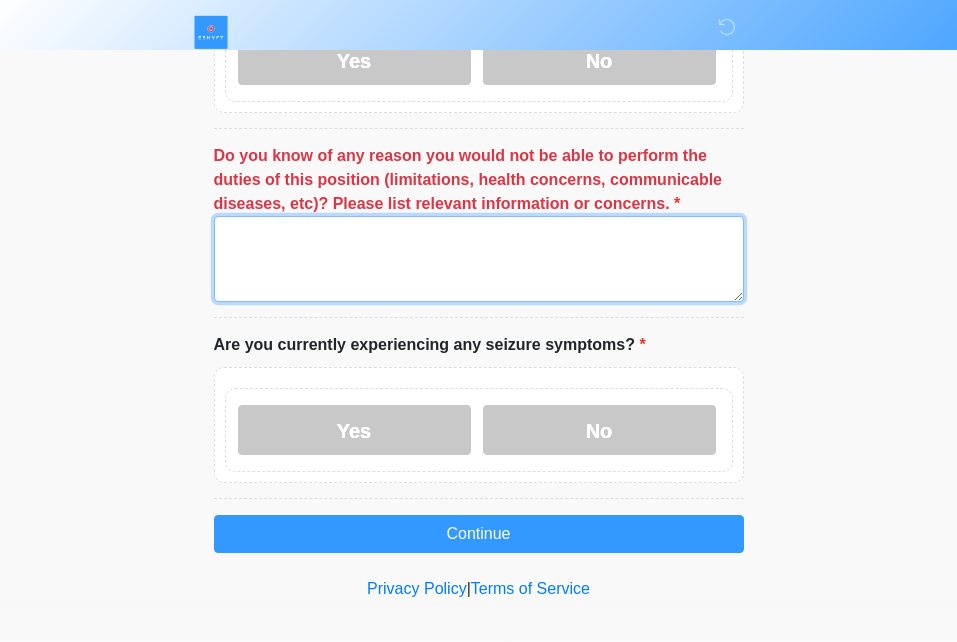click on "Do you know of any reason you would not be able to perform the duties of this position (limitations, health concerns, communicable diseases, etc)?  Please list relevant information or concerns." at bounding box center [479, 259] 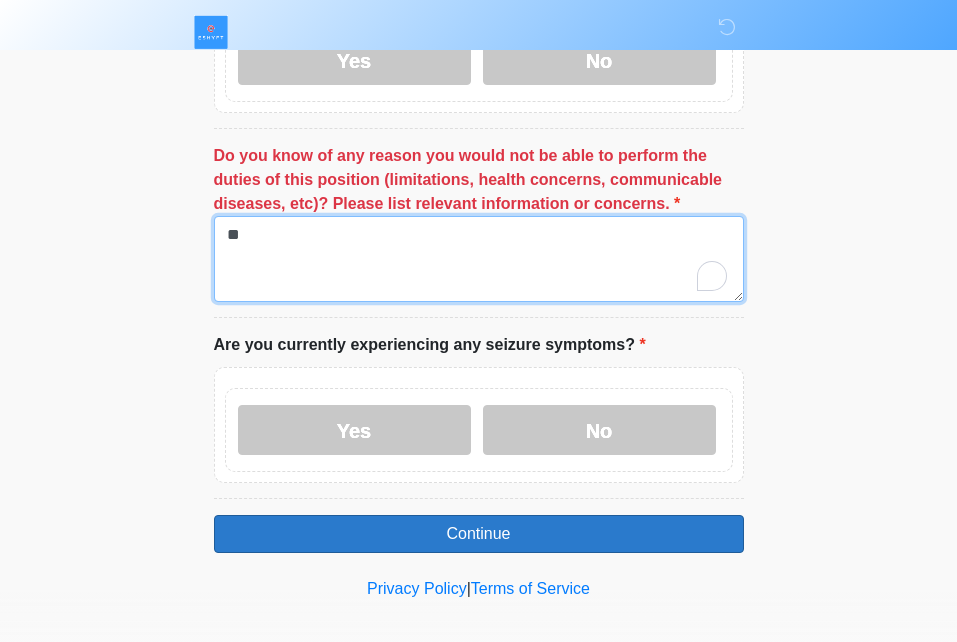 type on "**" 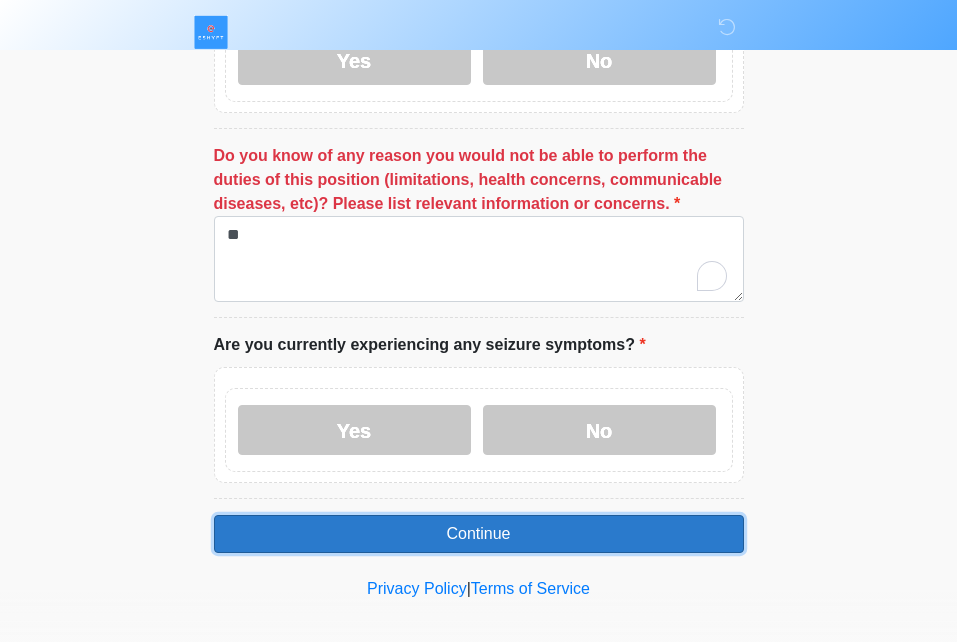 click on "Continue" at bounding box center [479, 534] 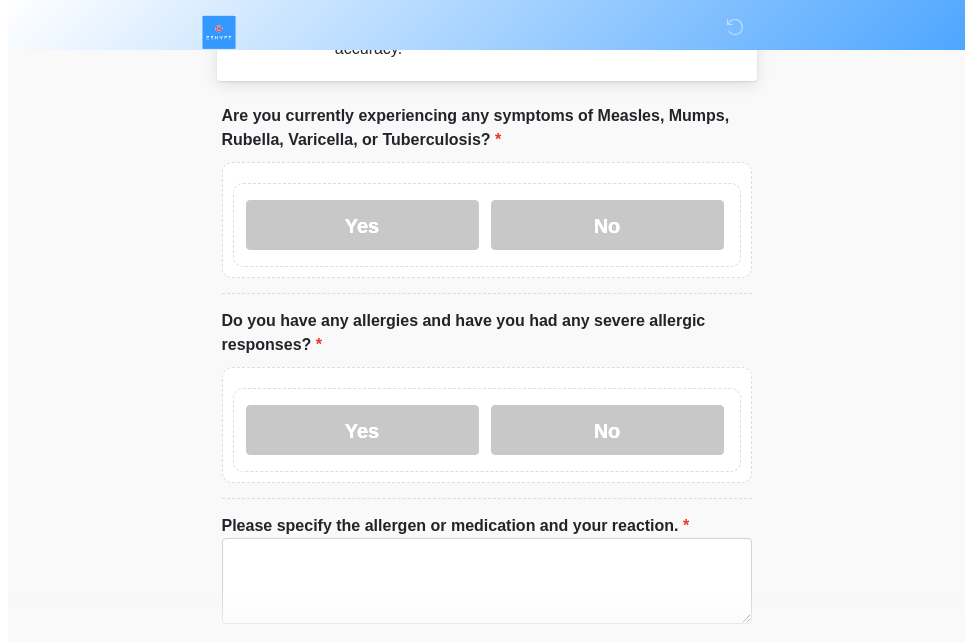 scroll, scrollTop: 0, scrollLeft: 0, axis: both 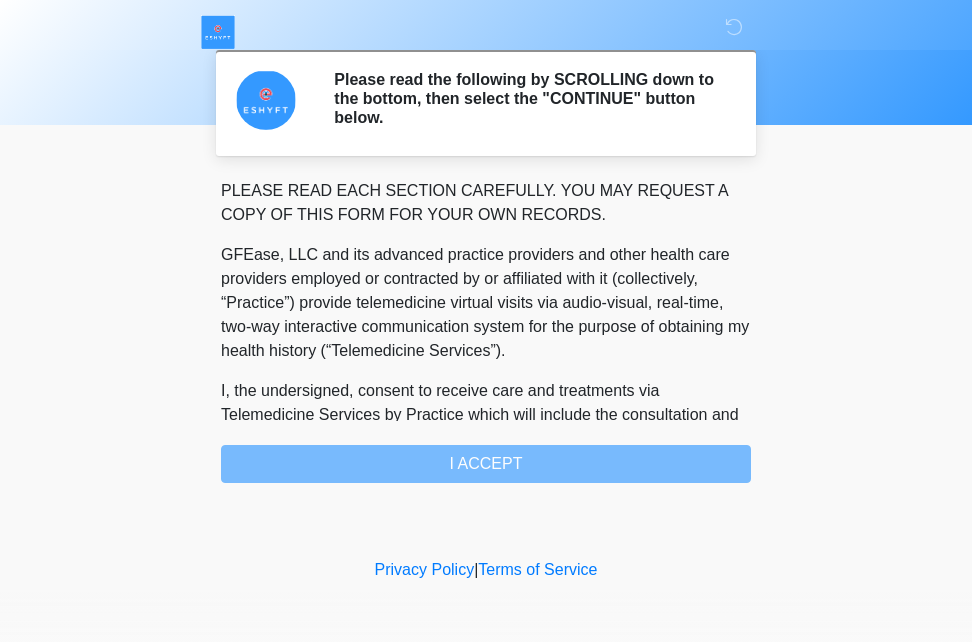 click on "PLEASE READ EACH SECTION CAREFULLY. YOU MAY REQUEST A COPY OF THIS FORM FOR YOUR OWN RECORDS. GFEase, LLC and its advanced practice providers and other health care providers employed or contracted by or affiliated with it (collectively, “Practice”) provide telemedicine virtual visits via audio-visual, real-time, two-way interactive communication system for the purpose of obtaining my health history (“Telemedicine Services”). I understand that Telemedicine Services include interactive audio, video or other electronic media and that there are both risks and benefits to being treated via telemedicine. Providers (i) may be in a location other than where I am located, (ii) will examine me face-to-face via a remote presence but will not perform a “hands-on” physical examination, and (iii) must rely on information provided by me.
I ACCEPT" at bounding box center (486, 331) 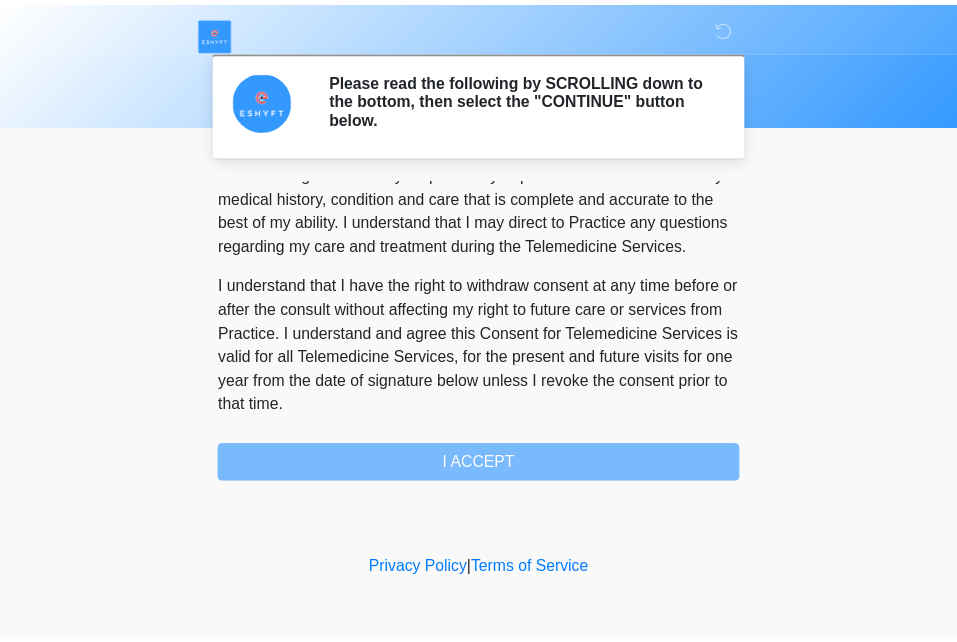 scroll, scrollTop: 1270, scrollLeft: 0, axis: vertical 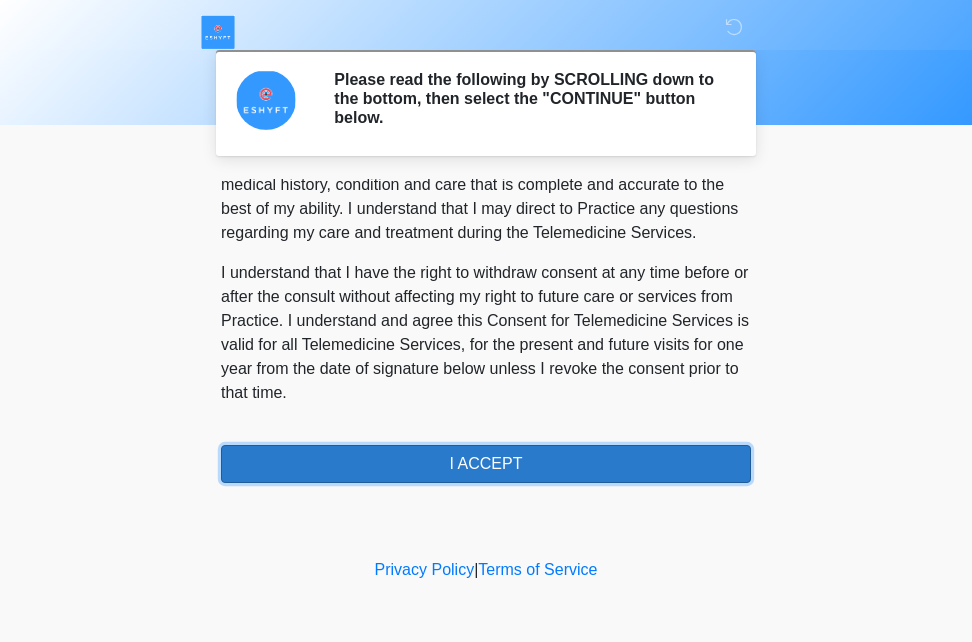 click on "I ACCEPT" at bounding box center (486, 464) 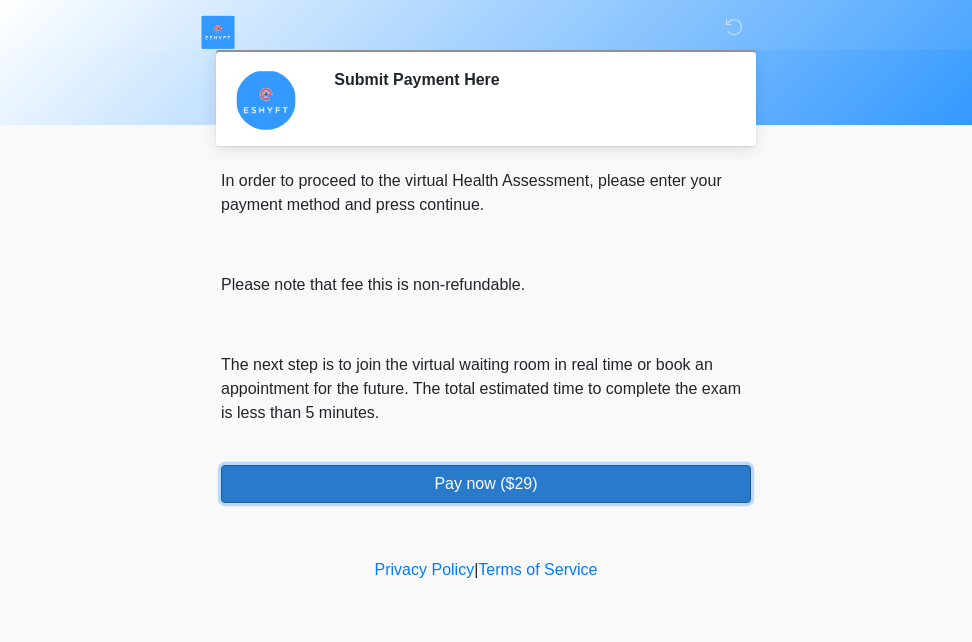 click on "Pay now ($29)" at bounding box center [486, 484] 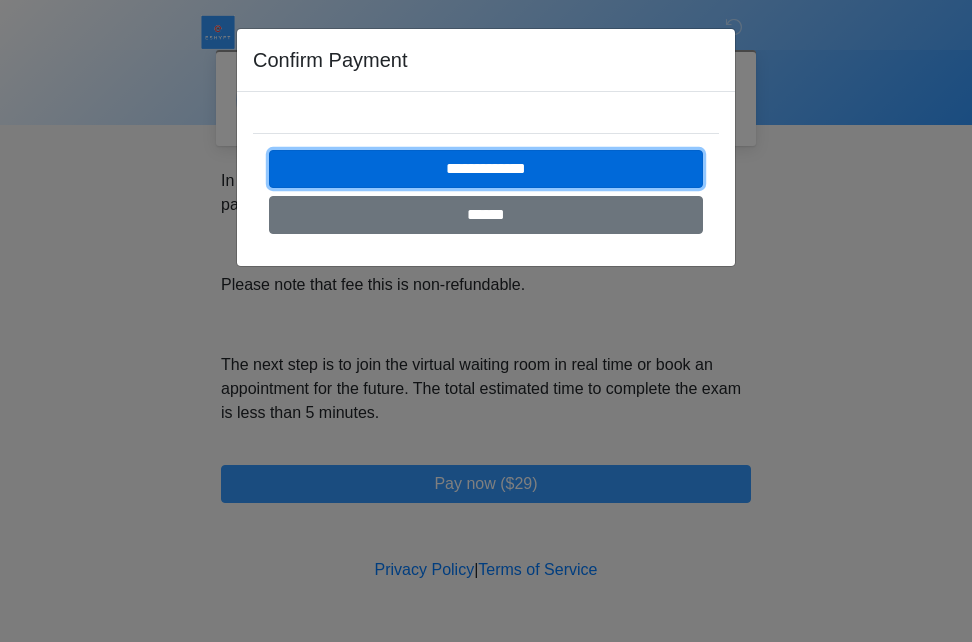 drag, startPoint x: 514, startPoint y: 165, endPoint x: 522, endPoint y: 173, distance: 11.313708 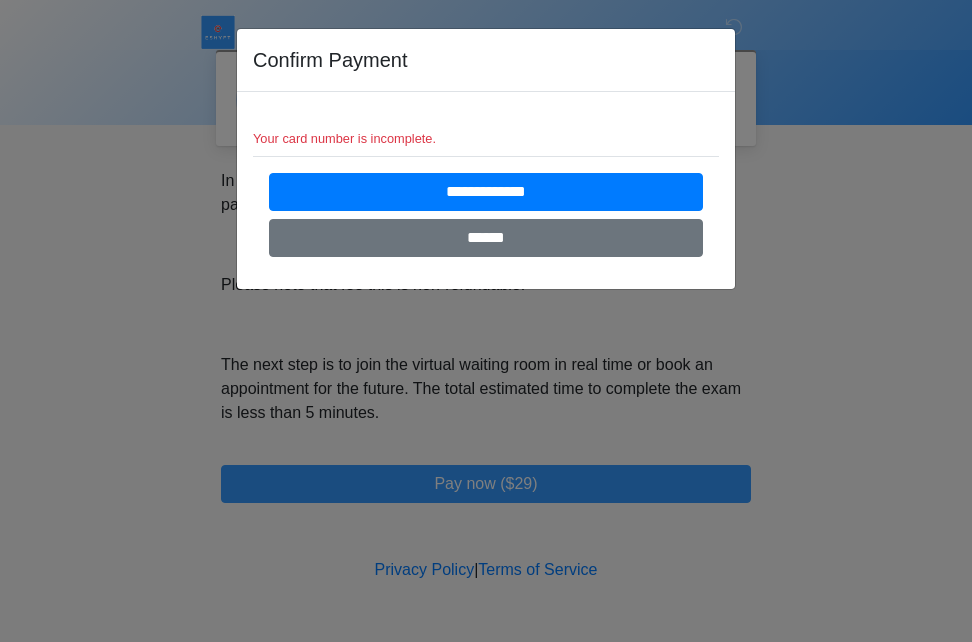 click on "Your card number is incomplete." at bounding box center [486, 138] 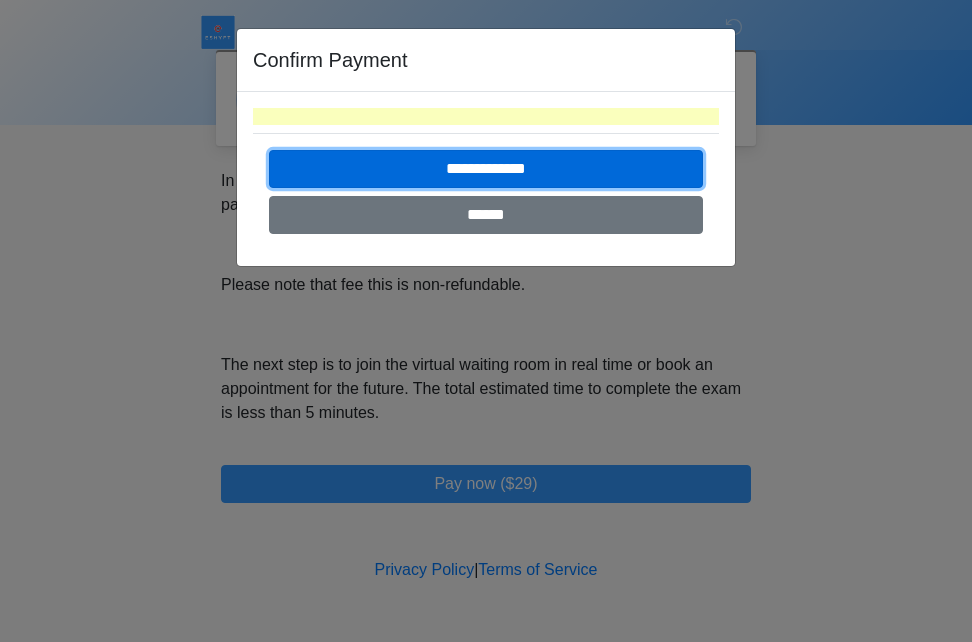 click on "**********" at bounding box center (486, 169) 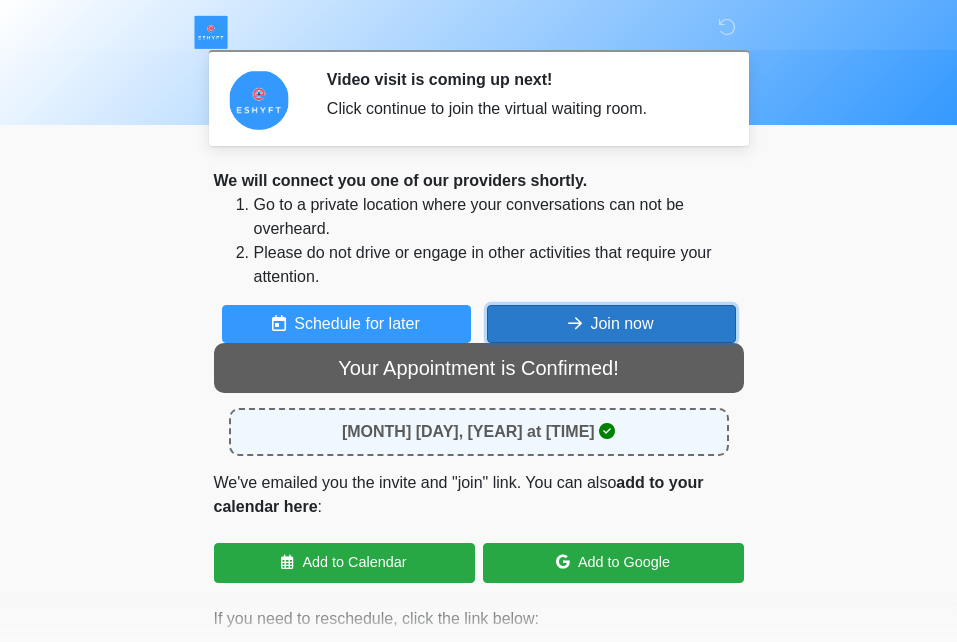click at bounding box center (575, 323) 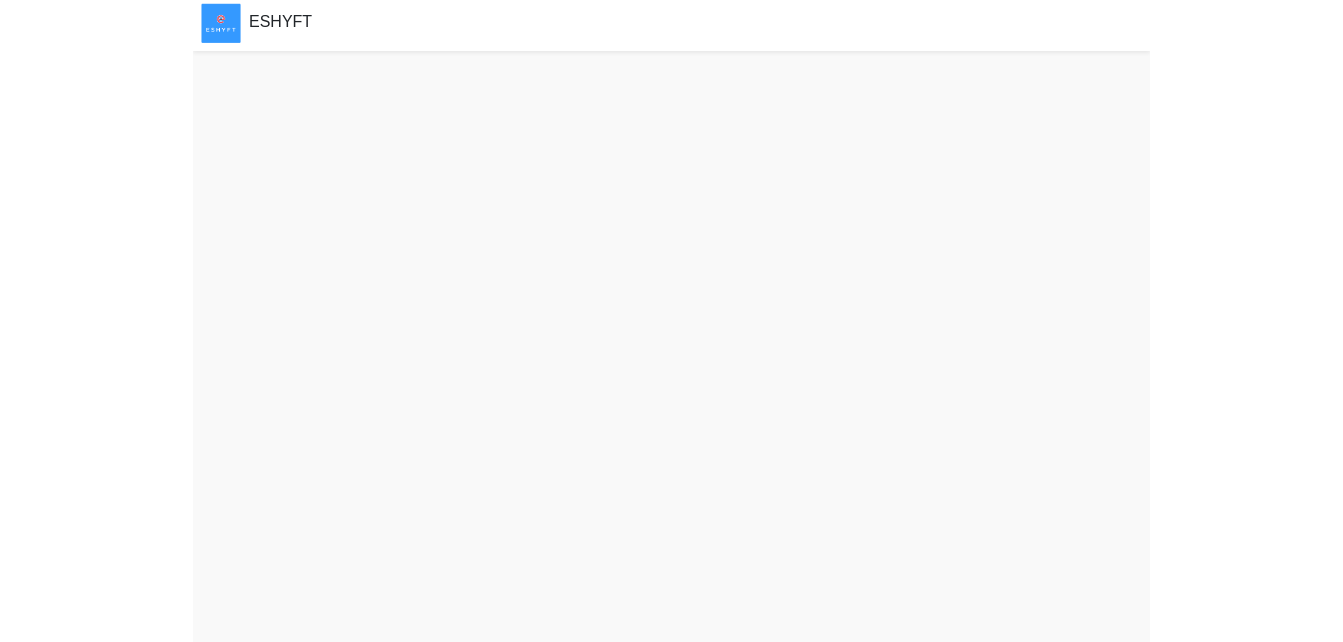 scroll, scrollTop: 6, scrollLeft: 0, axis: vertical 